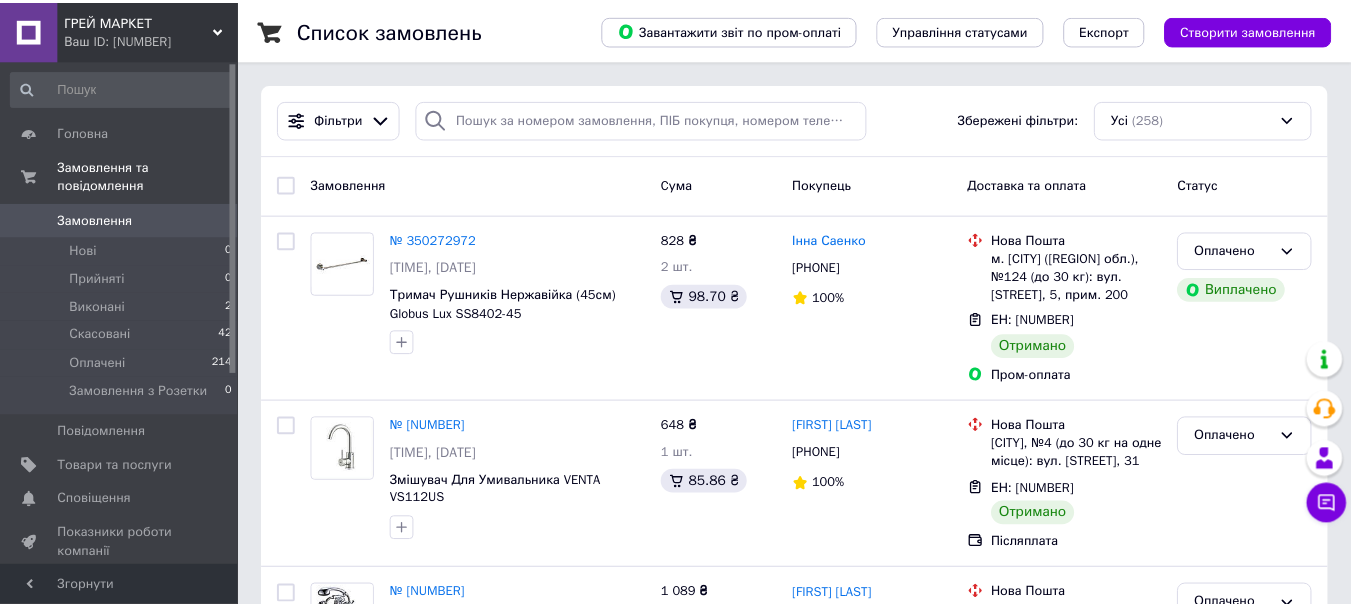 scroll, scrollTop: 0, scrollLeft: 0, axis: both 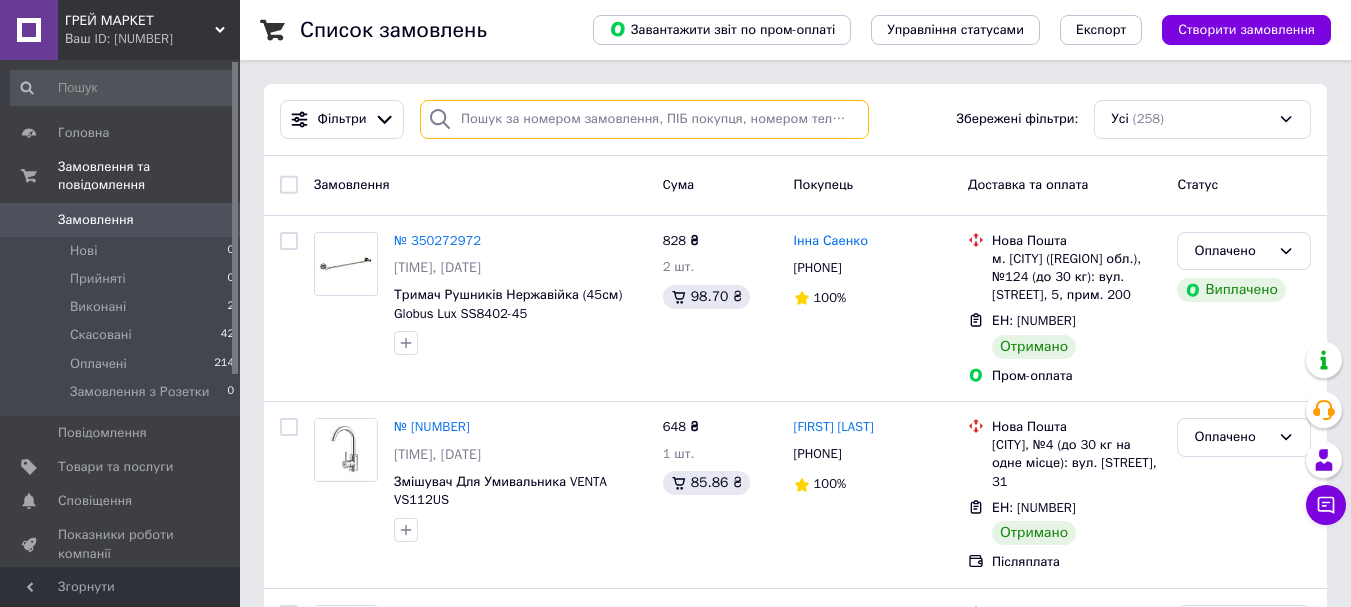 click at bounding box center (644, 119) 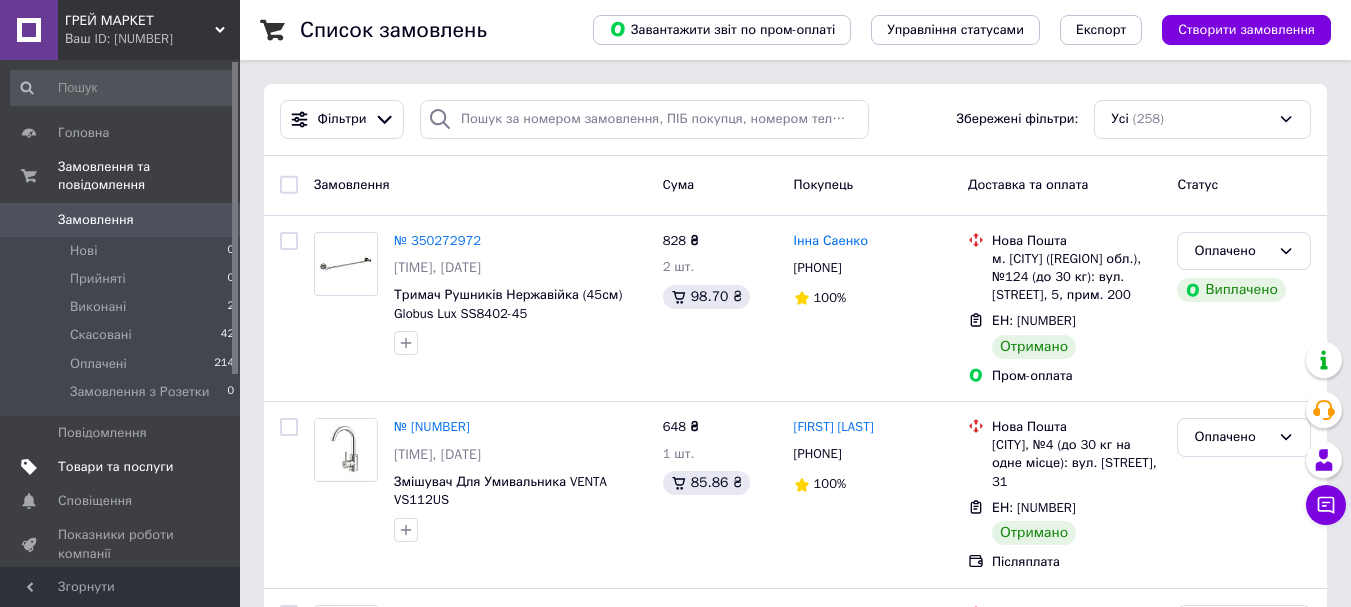 click on "Товари та послуги" at bounding box center (115, 467) 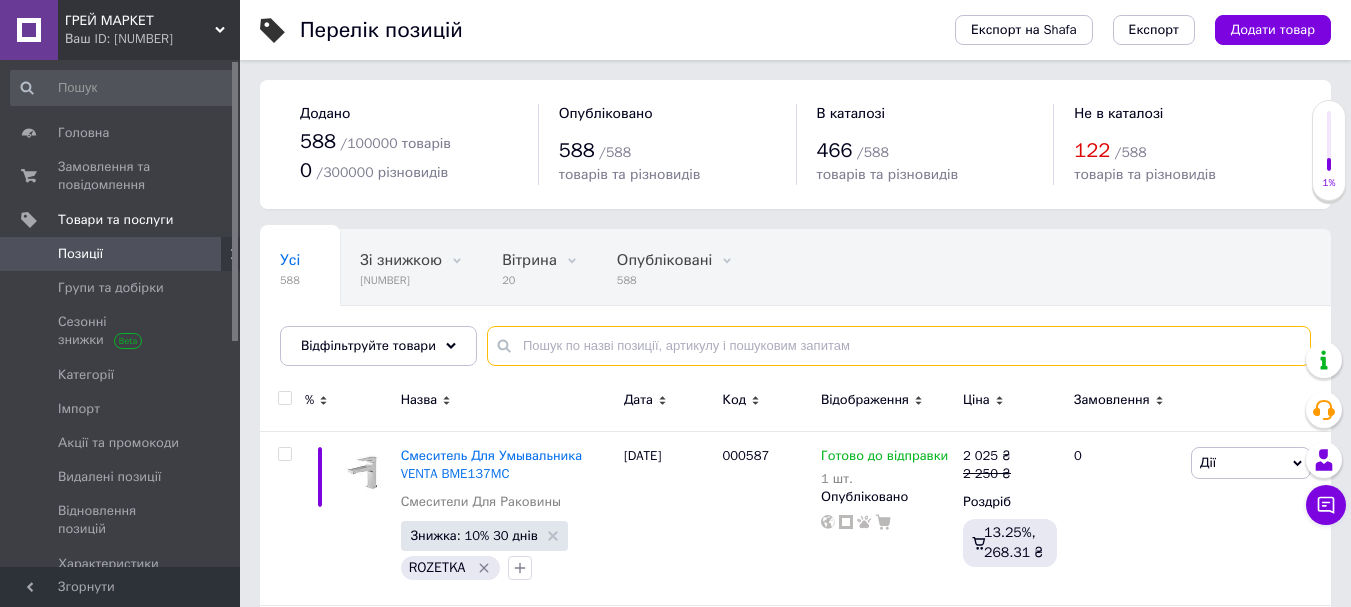 click at bounding box center [899, 346] 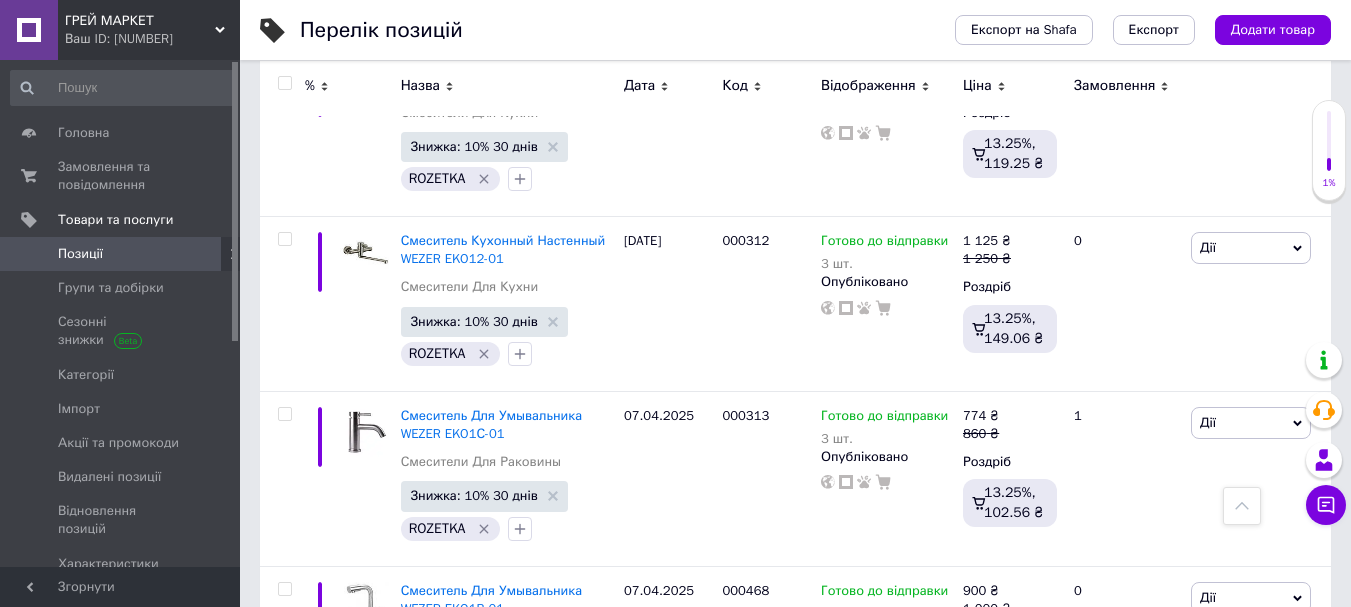 scroll, scrollTop: 2400, scrollLeft: 0, axis: vertical 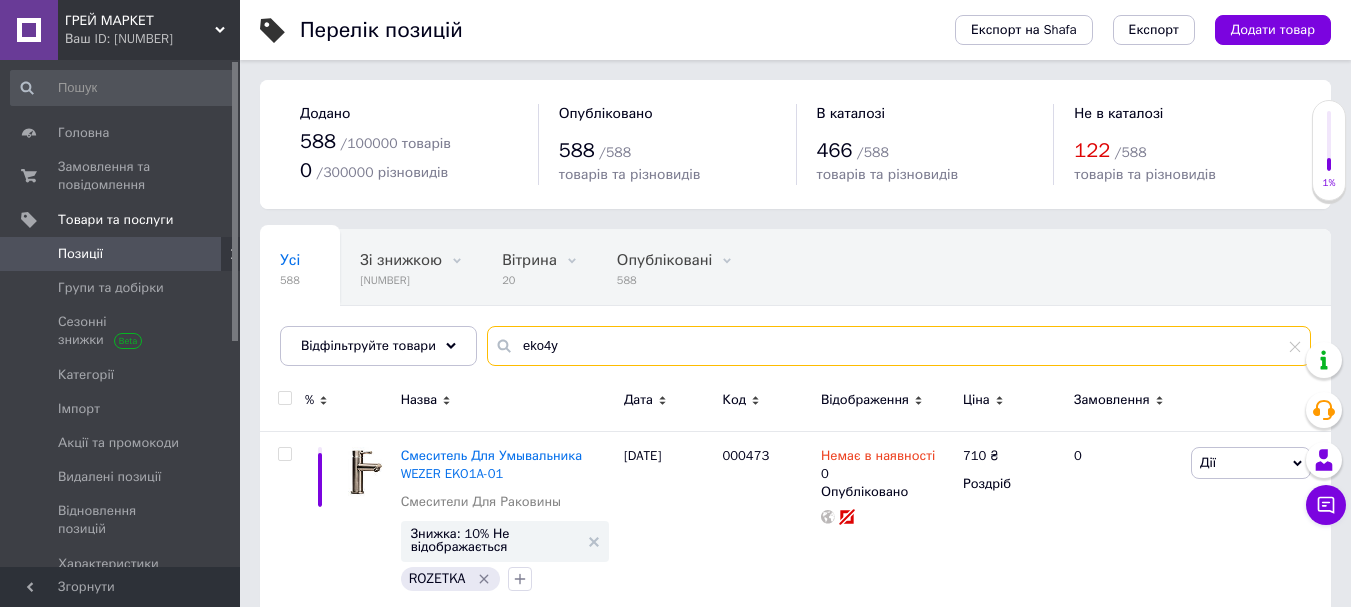 drag, startPoint x: 564, startPoint y: 339, endPoint x: 512, endPoint y: 348, distance: 52.773098 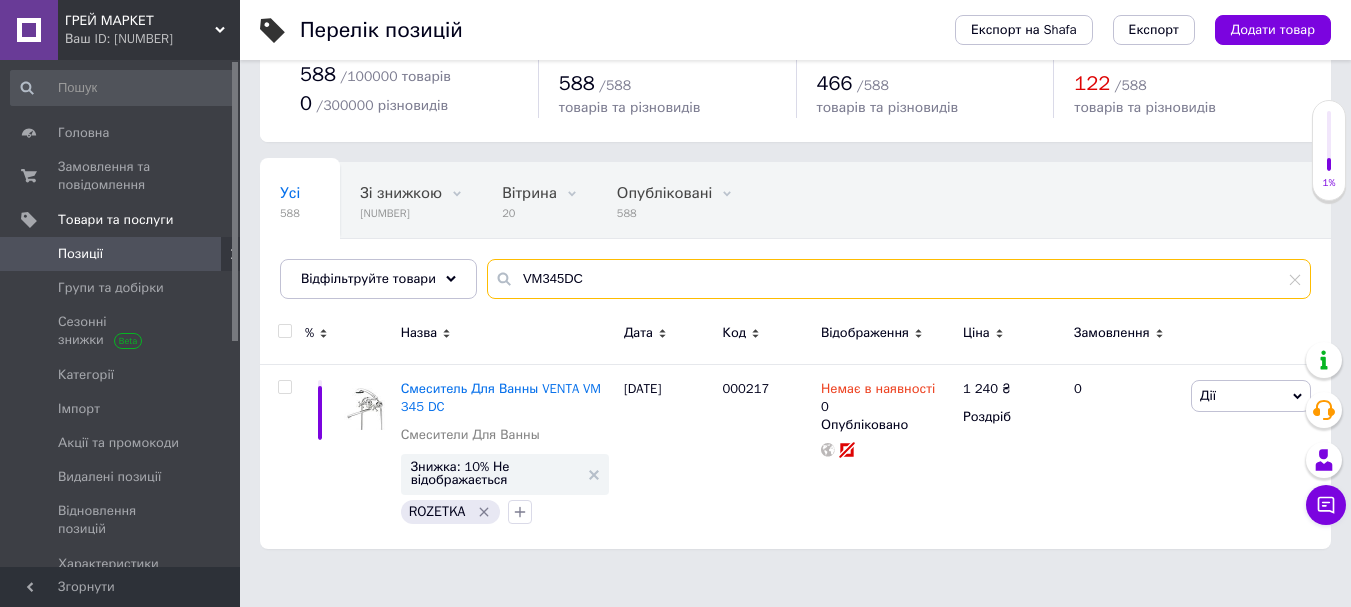 scroll, scrollTop: 200, scrollLeft: 0, axis: vertical 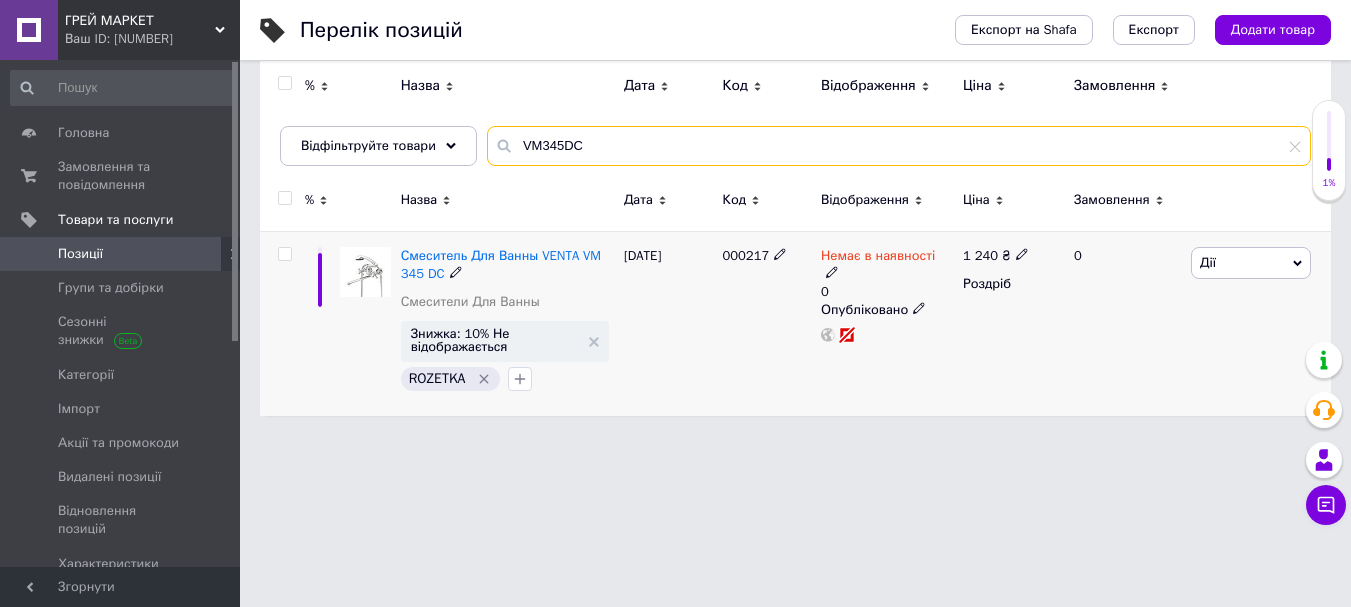 type on "VM345DC" 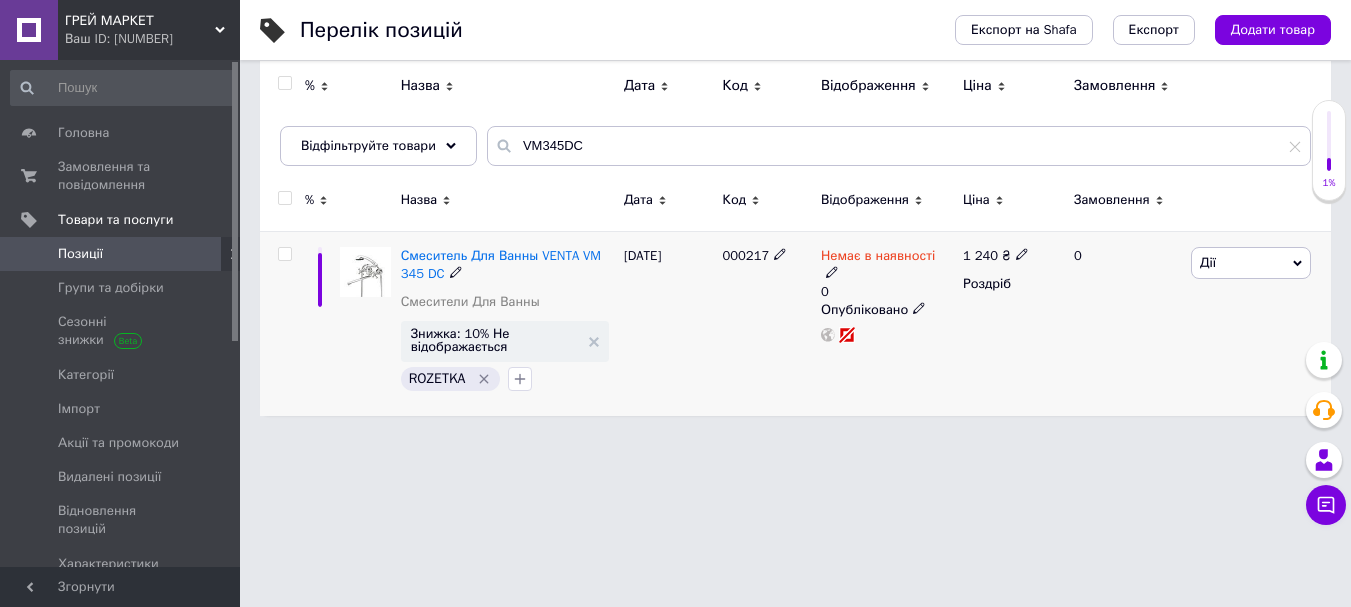 click at bounding box center (832, 272) 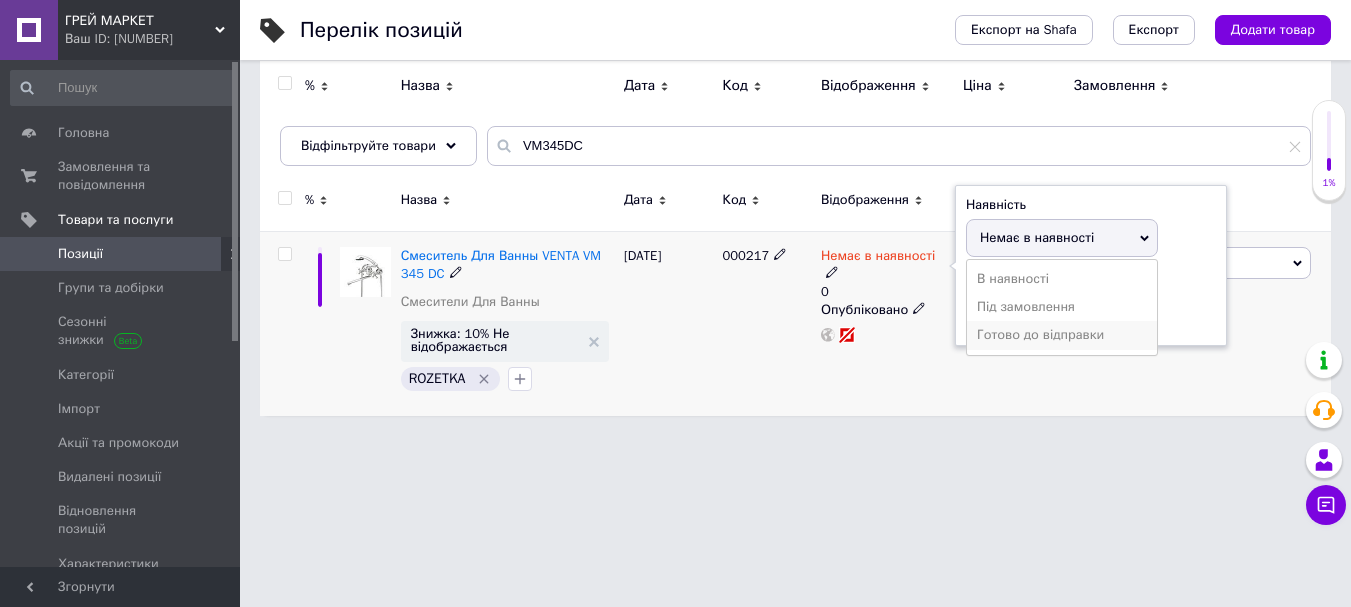 click on "Готово до відправки" at bounding box center [1062, 335] 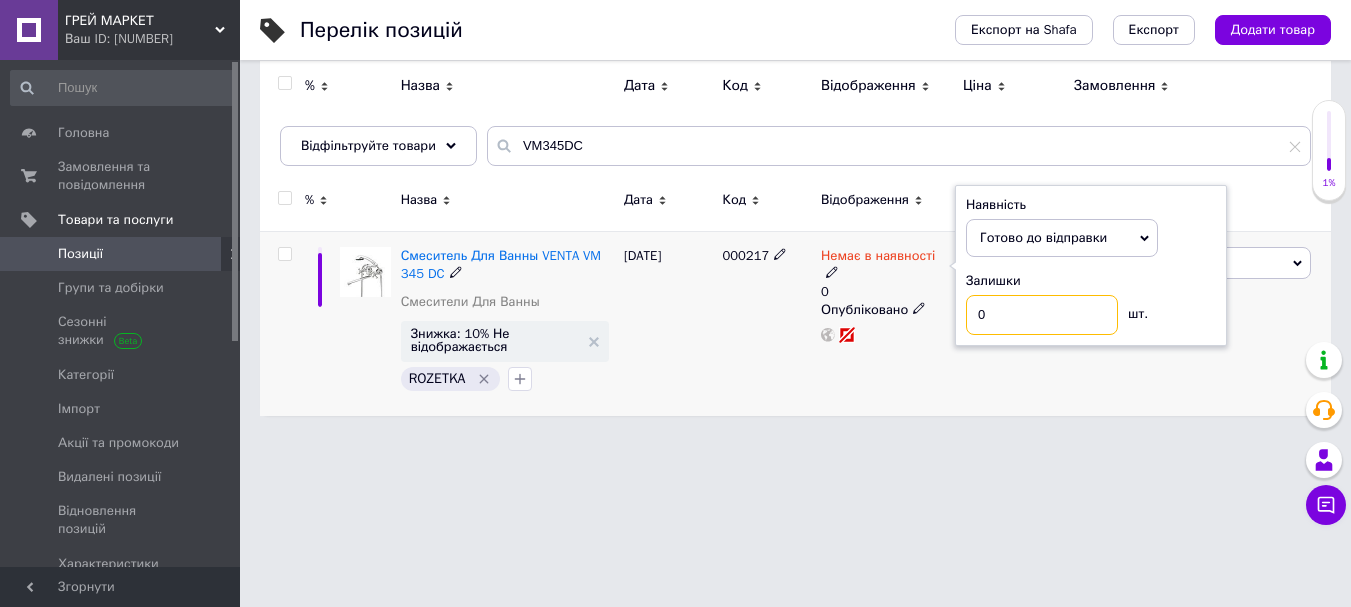 drag, startPoint x: 1006, startPoint y: 317, endPoint x: 967, endPoint y: 315, distance: 39.051247 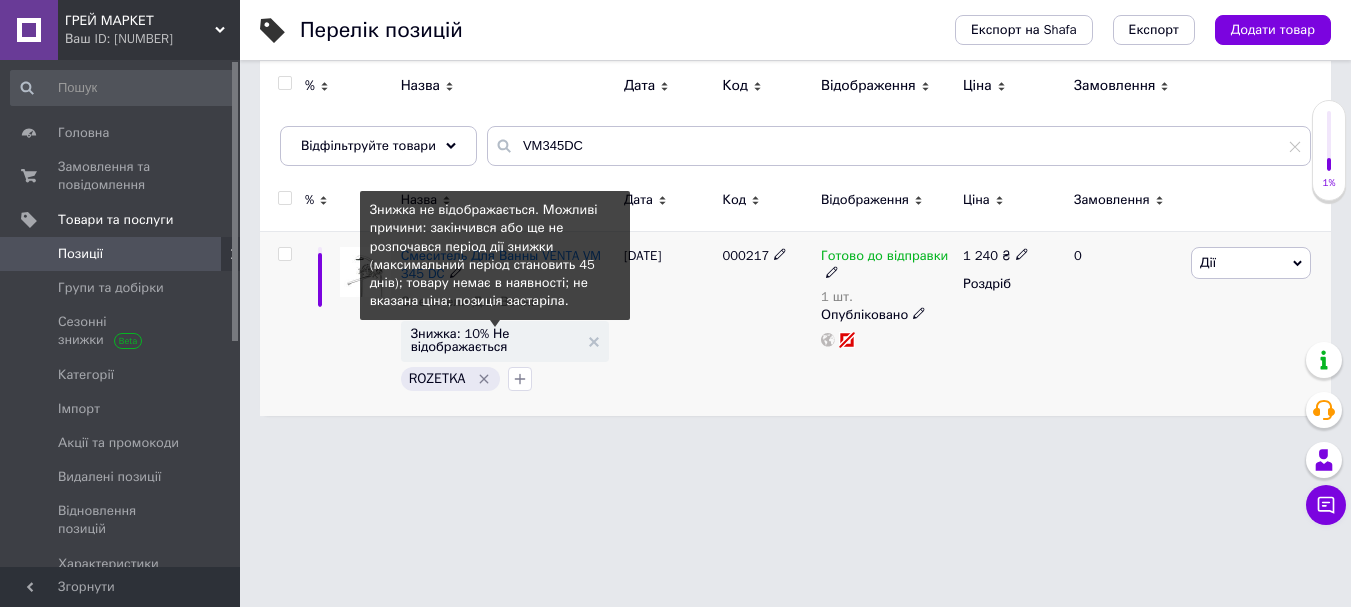 click on "Знижка: 10% Не відображається" at bounding box center [495, 340] 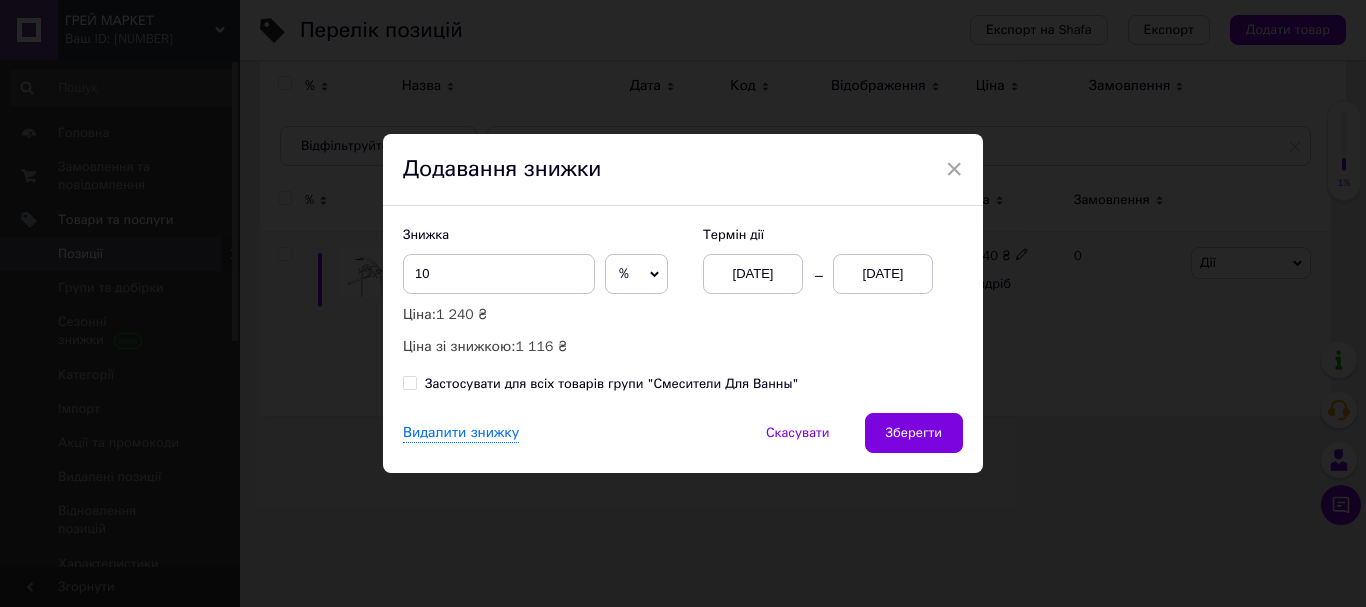 click on "[DATE]" at bounding box center [753, 274] 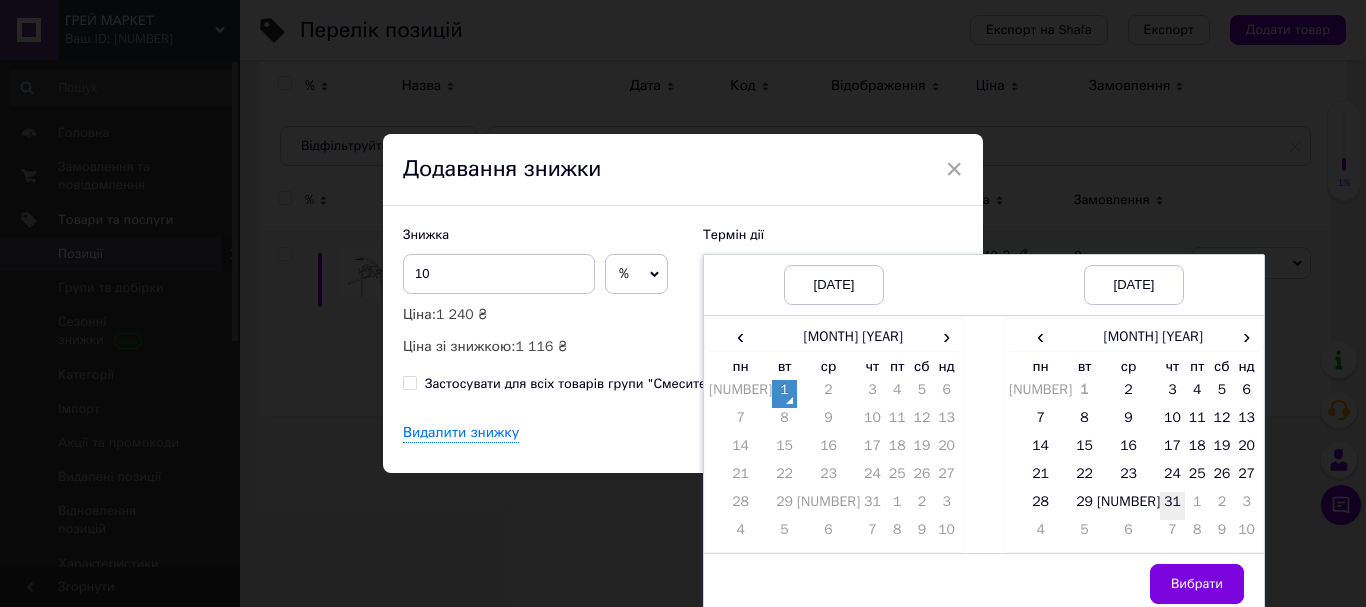click on "31" at bounding box center [872, 394] 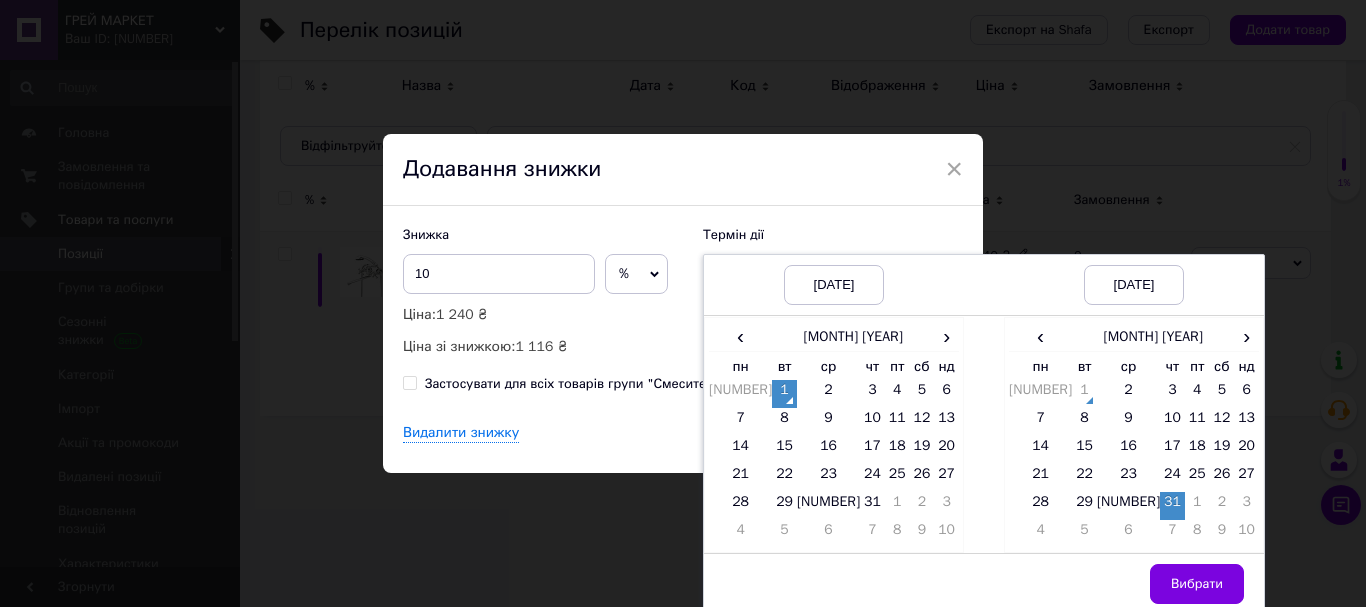 click on "Вибрати" at bounding box center (1197, 584) 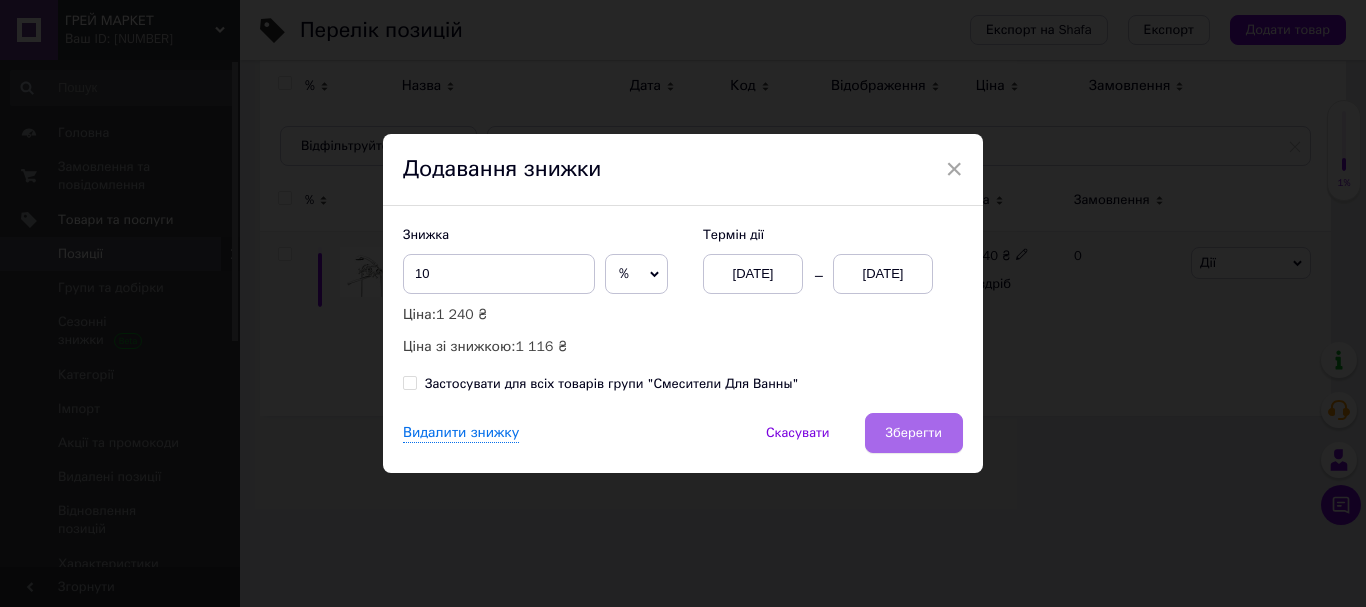 click on "Зберегти" at bounding box center [914, 433] 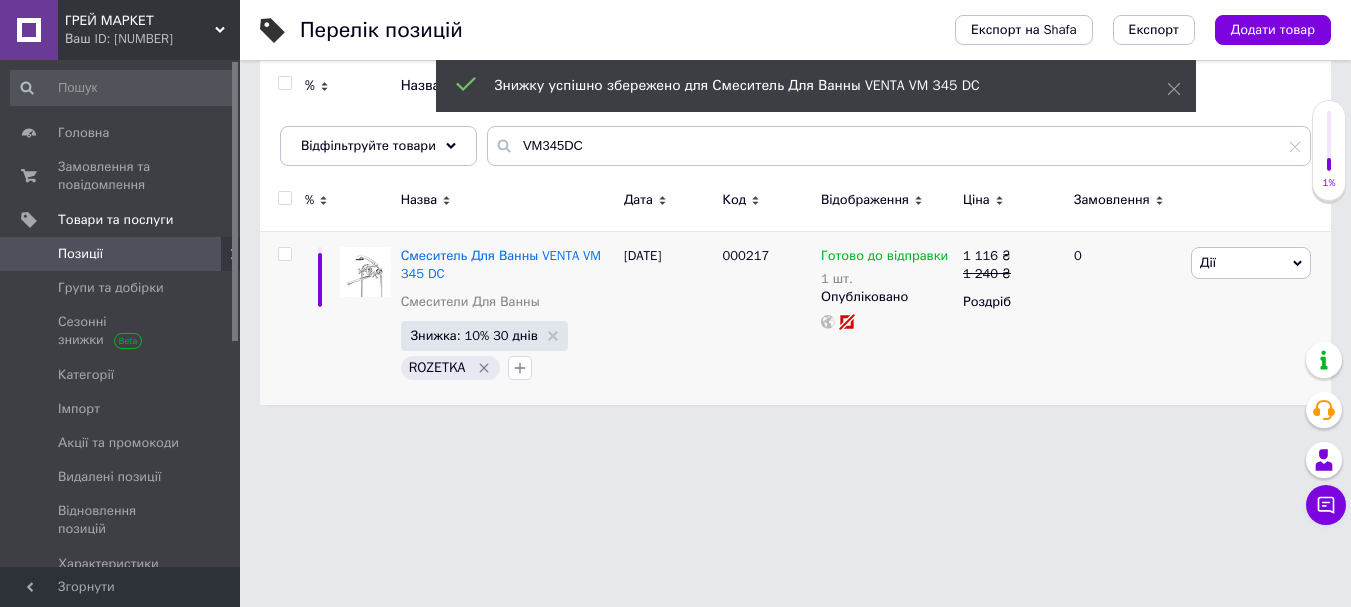 click on "Позиції" at bounding box center (121, 254) 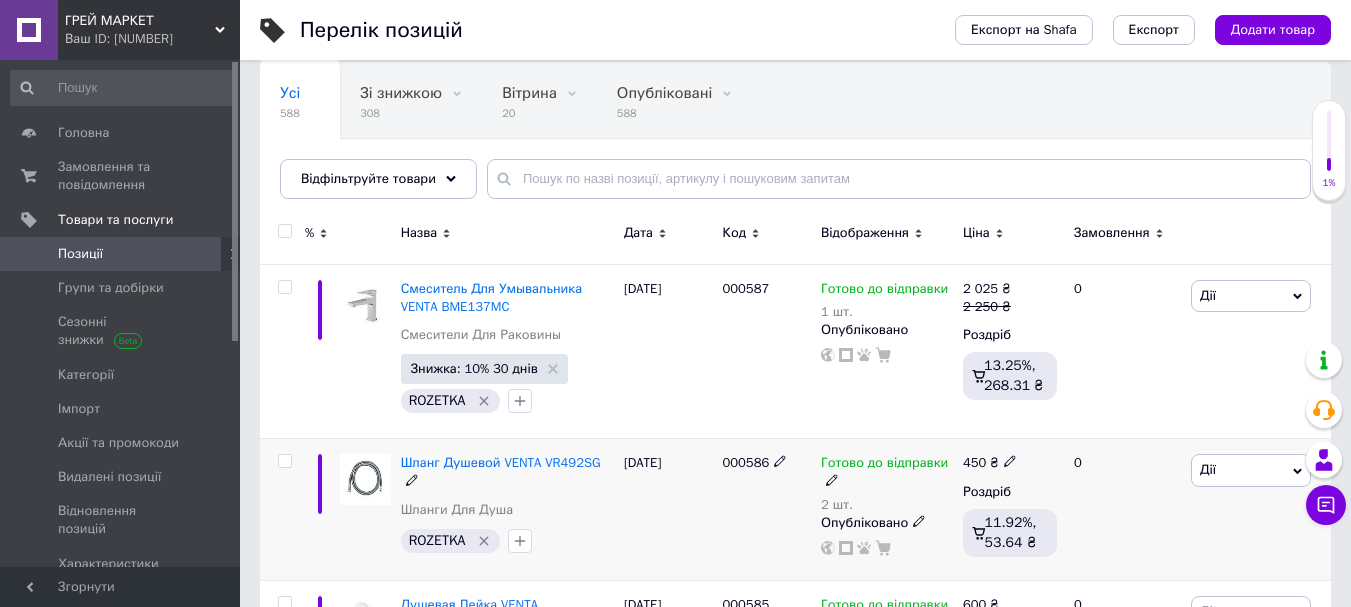 scroll, scrollTop: 200, scrollLeft: 0, axis: vertical 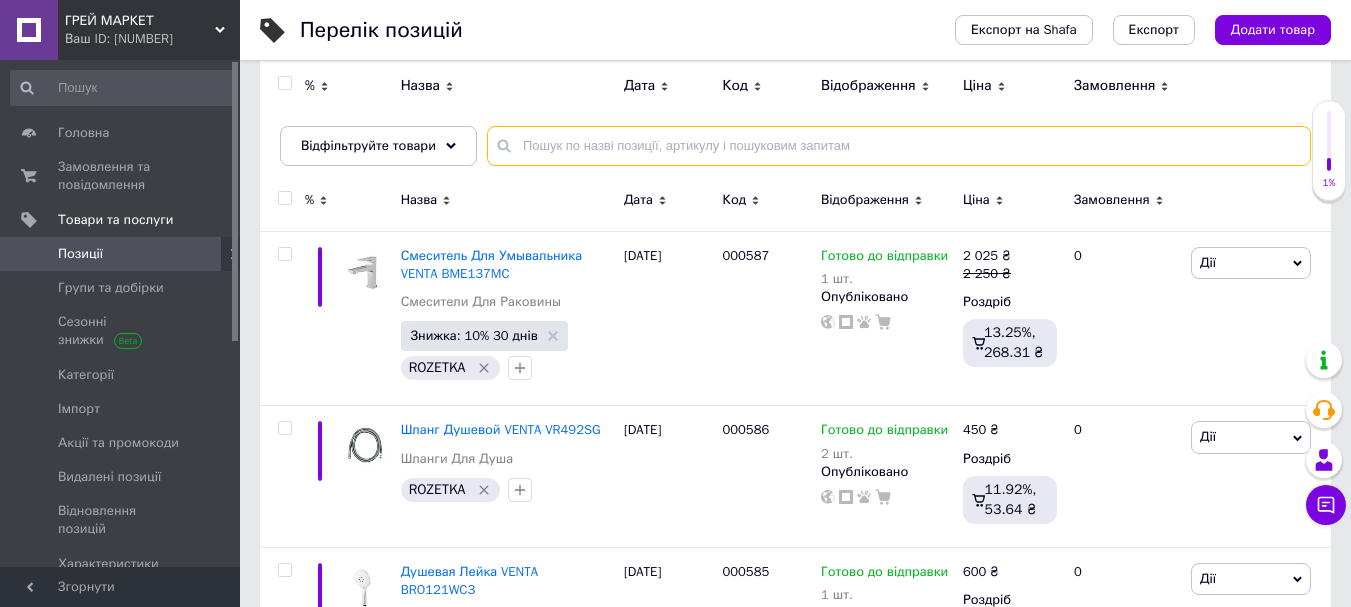 click at bounding box center (899, 146) 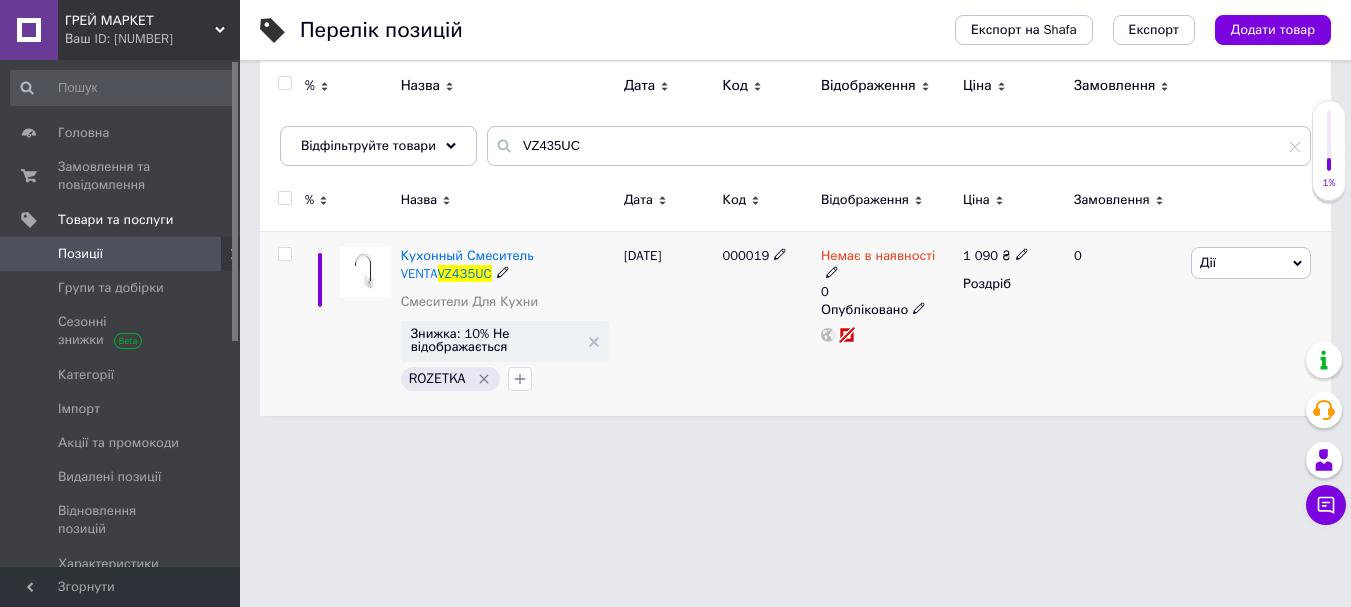 click at bounding box center (832, 272) 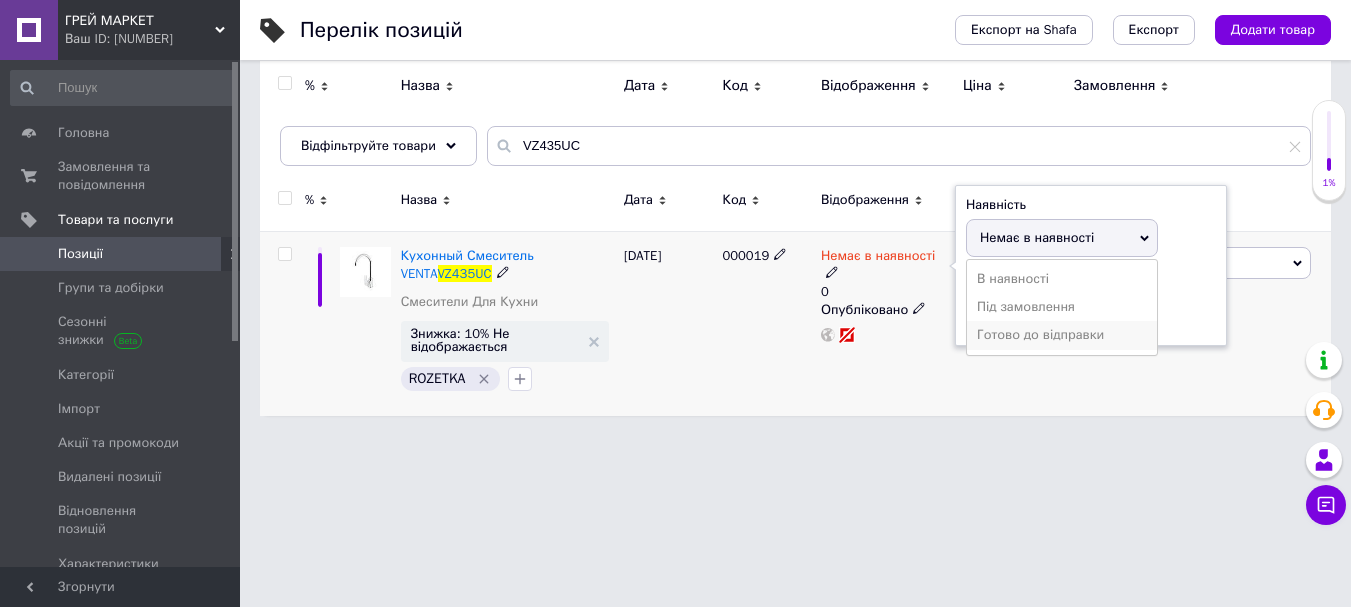 click on "Готово до відправки" at bounding box center (1062, 335) 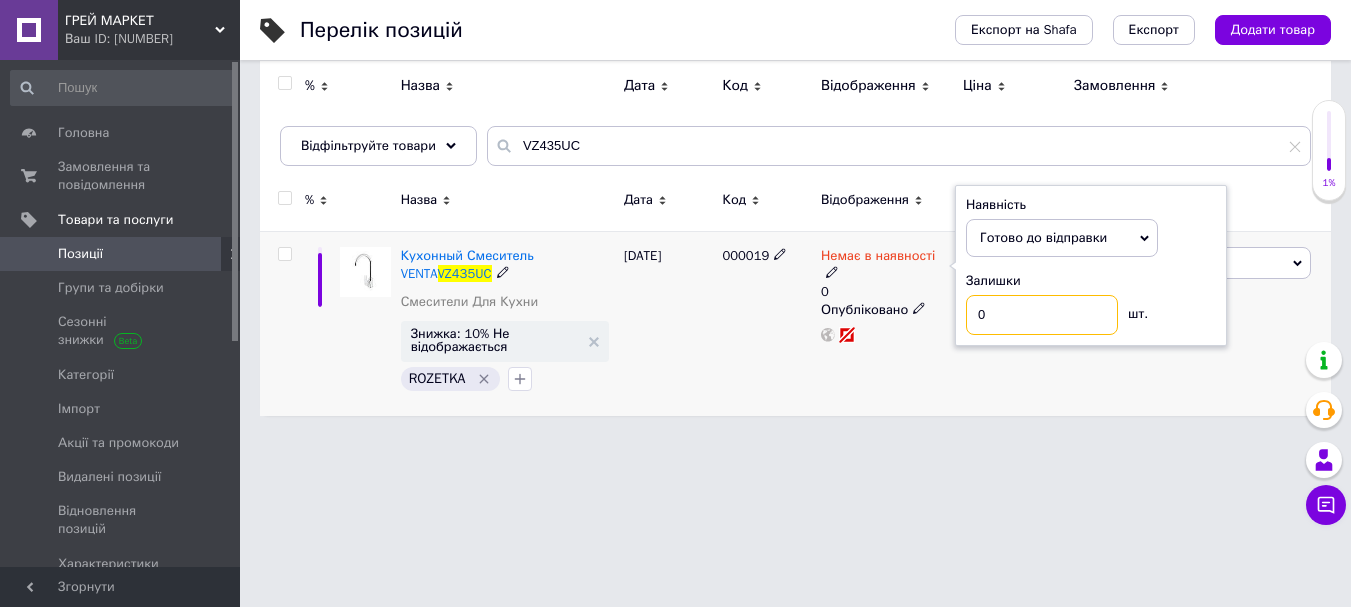 drag, startPoint x: 1000, startPoint y: 317, endPoint x: 935, endPoint y: 318, distance: 65.00769 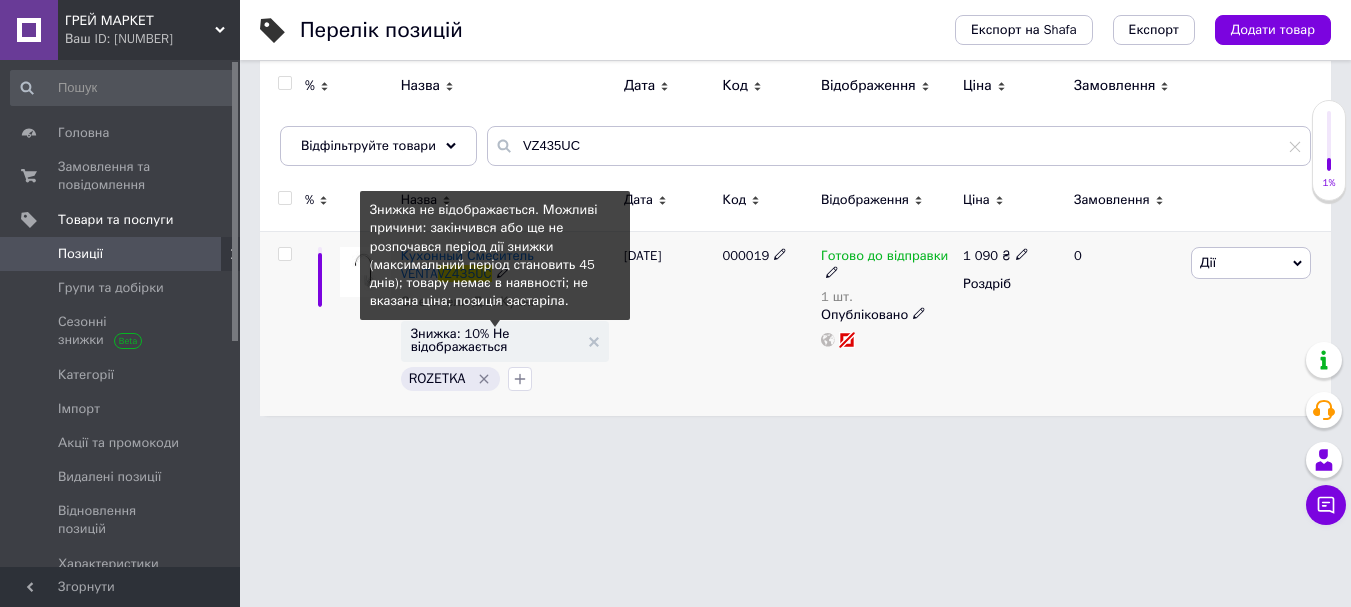 click on "Знижка: 10% Не відображається" at bounding box center [495, 340] 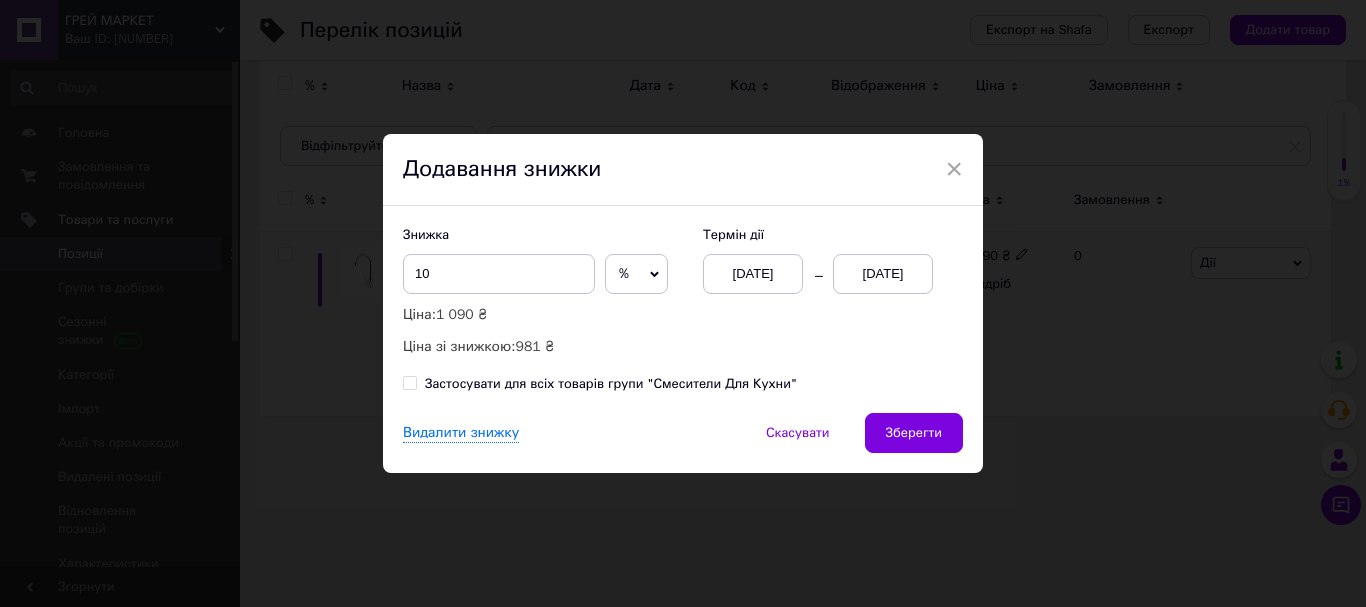 click on "[DATE]" at bounding box center (753, 274) 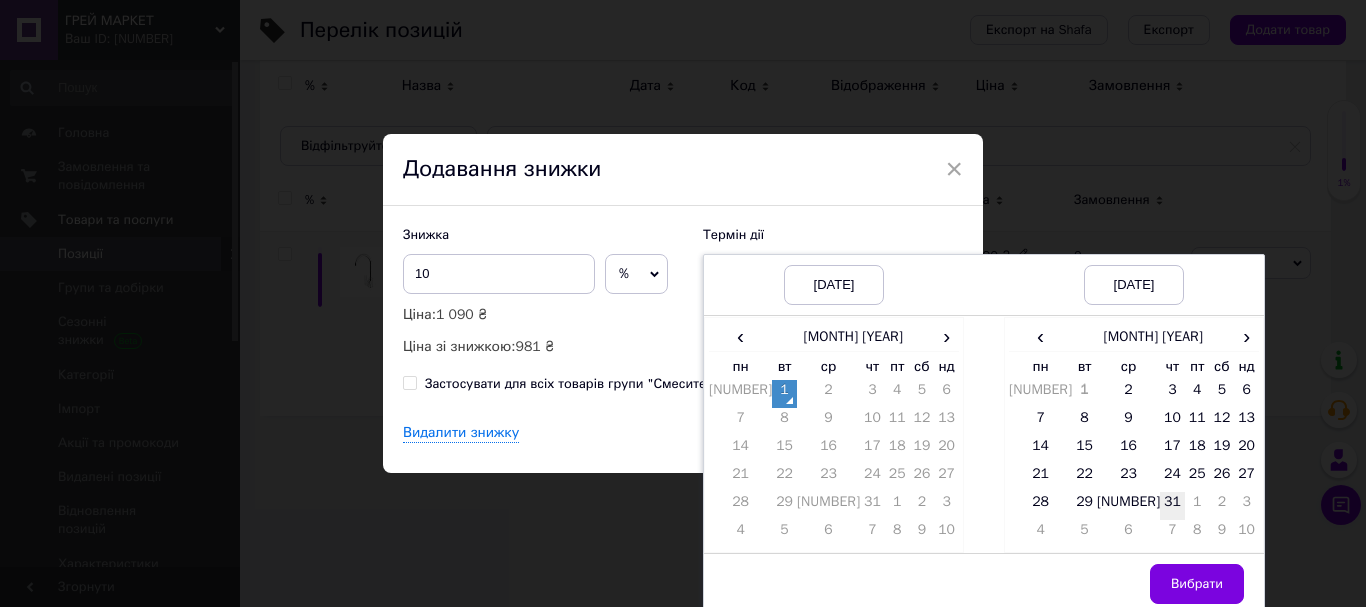click on "31" at bounding box center (872, 394) 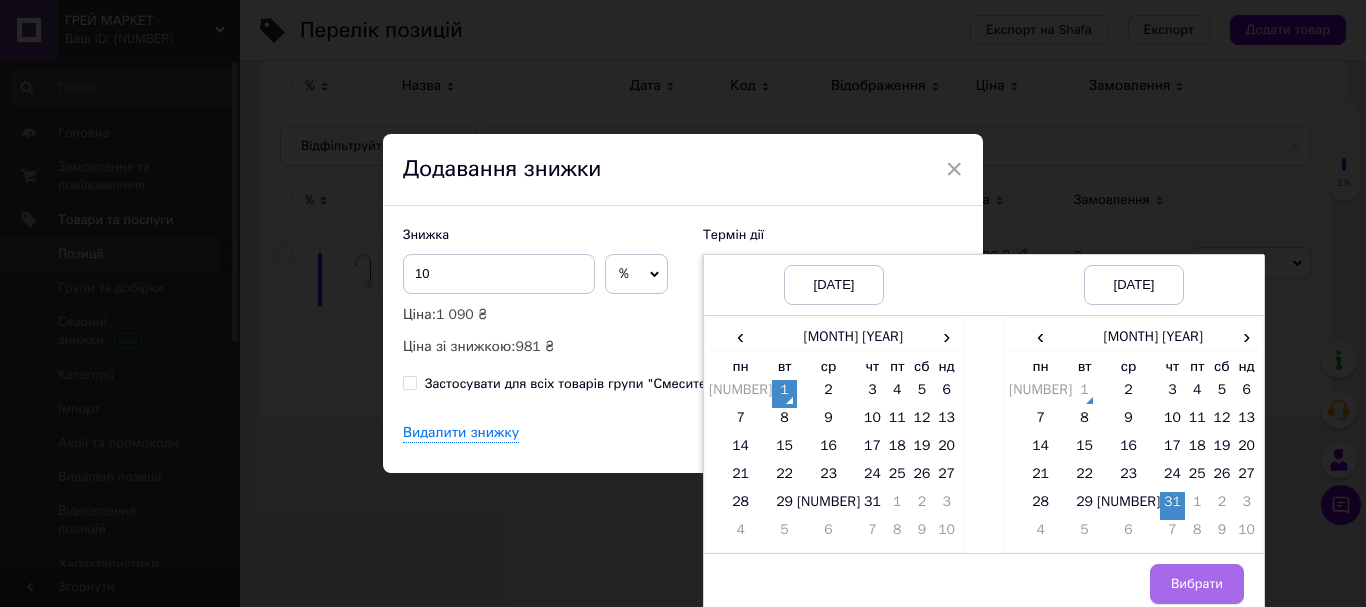 click on "Вибрати" at bounding box center [1197, 584] 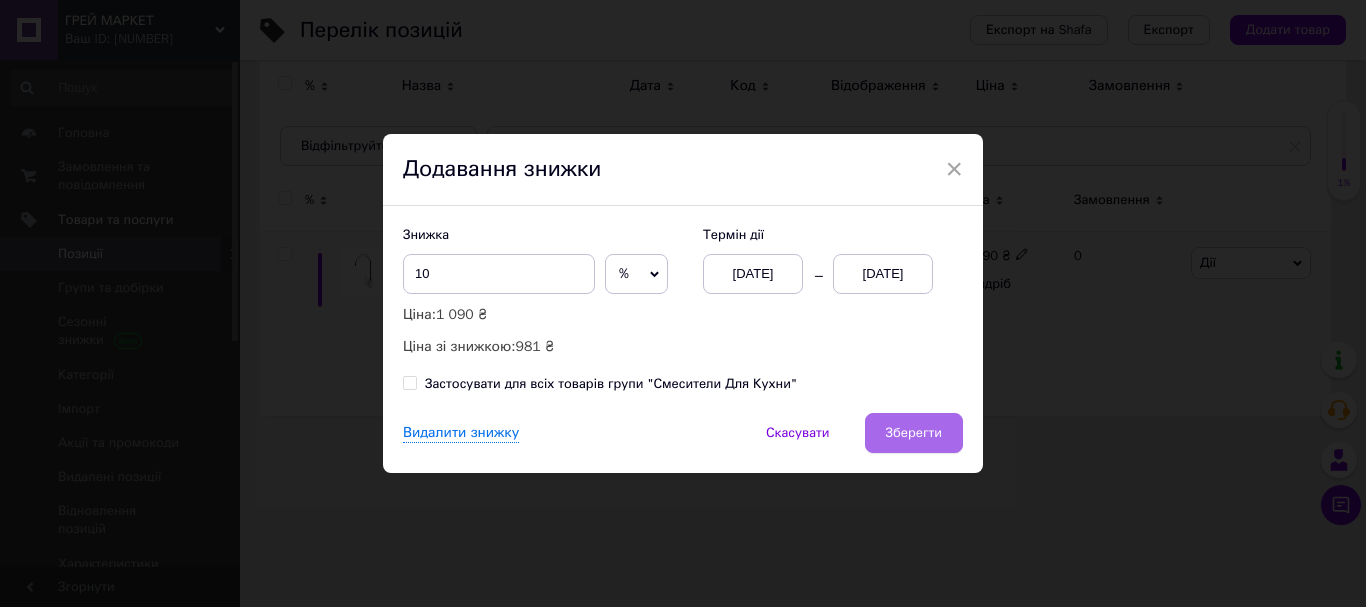 click on "Зберегти" at bounding box center [914, 433] 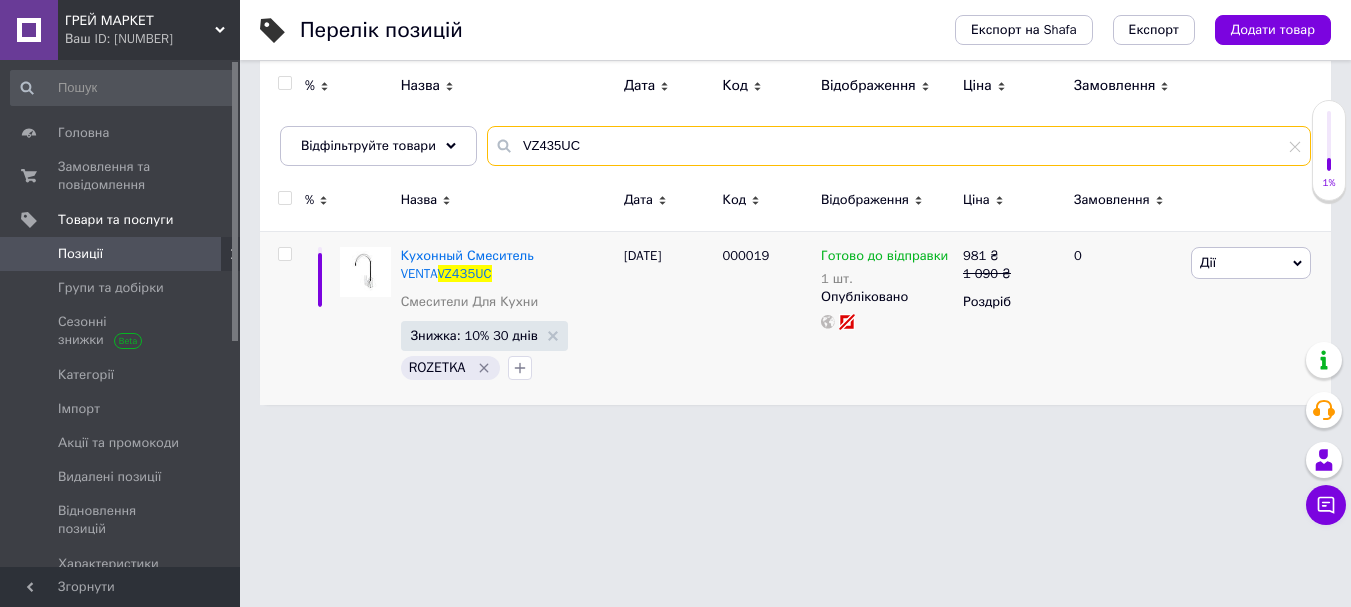 click on "VZ435UC" at bounding box center [899, 146] 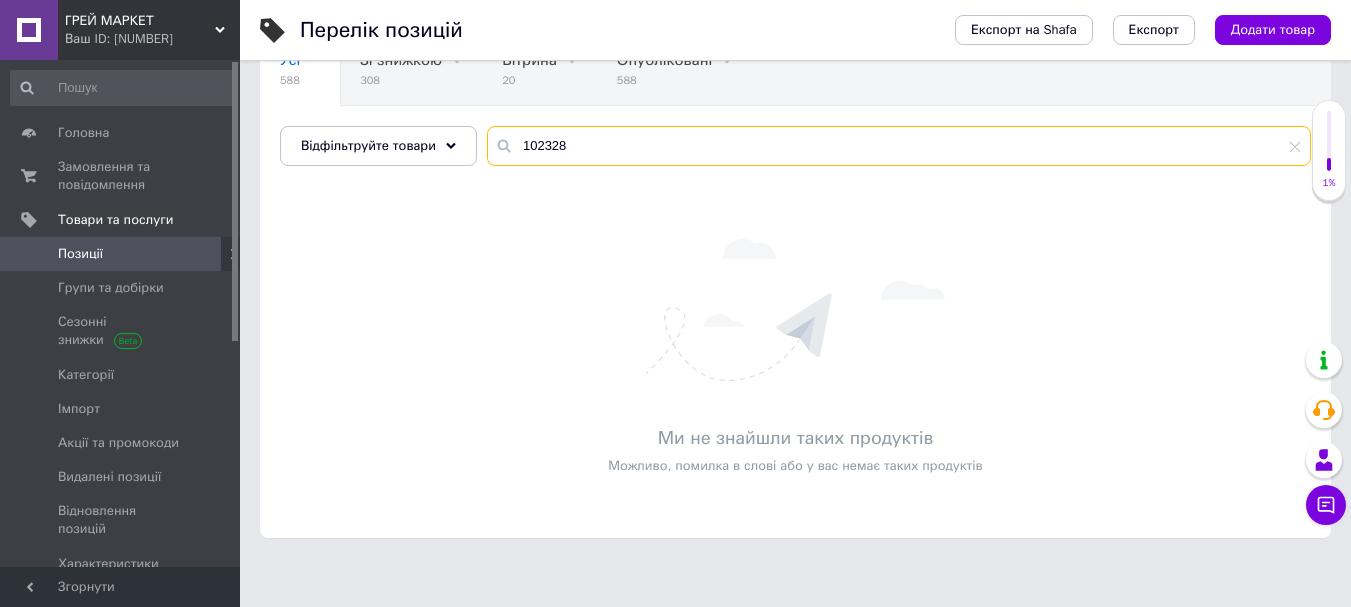 click on "102328" at bounding box center (899, 146) 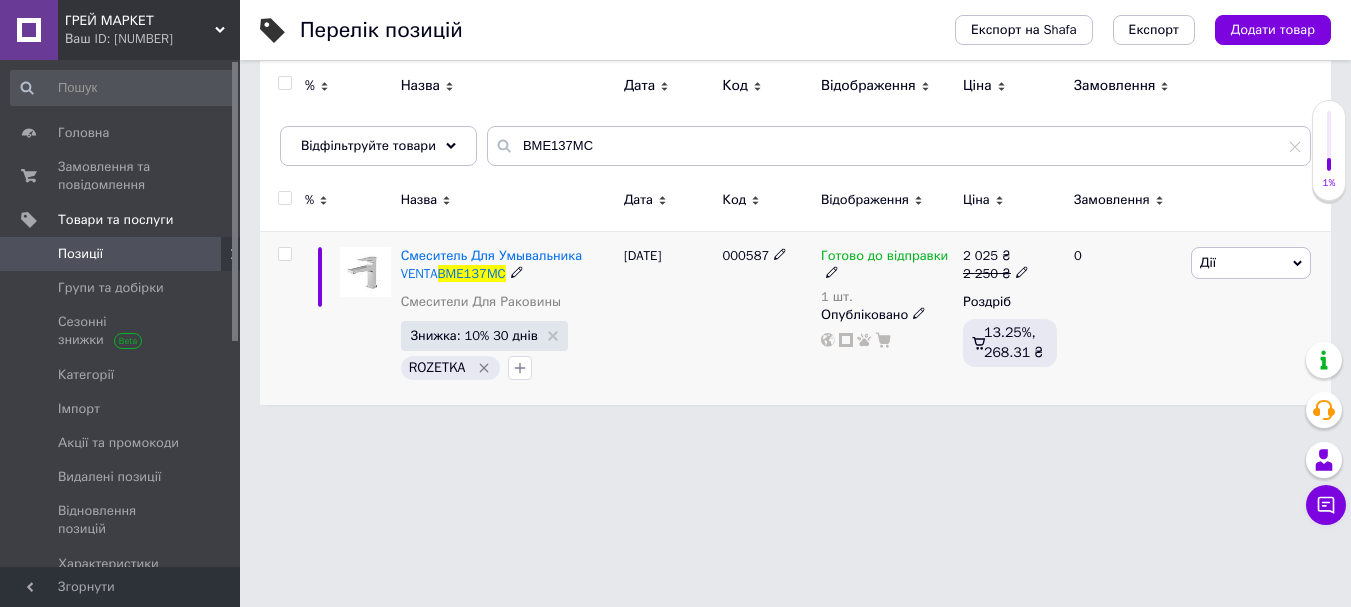 click at bounding box center (1021, 272) 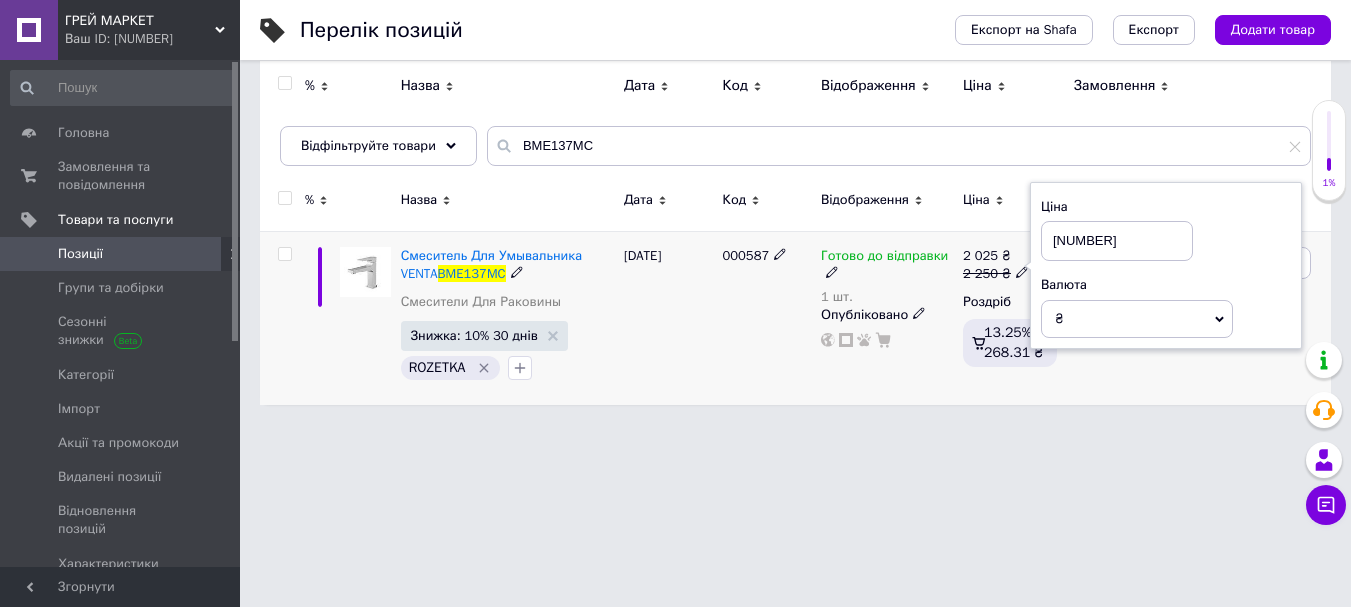 drag, startPoint x: 1087, startPoint y: 234, endPoint x: 1039, endPoint y: 236, distance: 48.04165 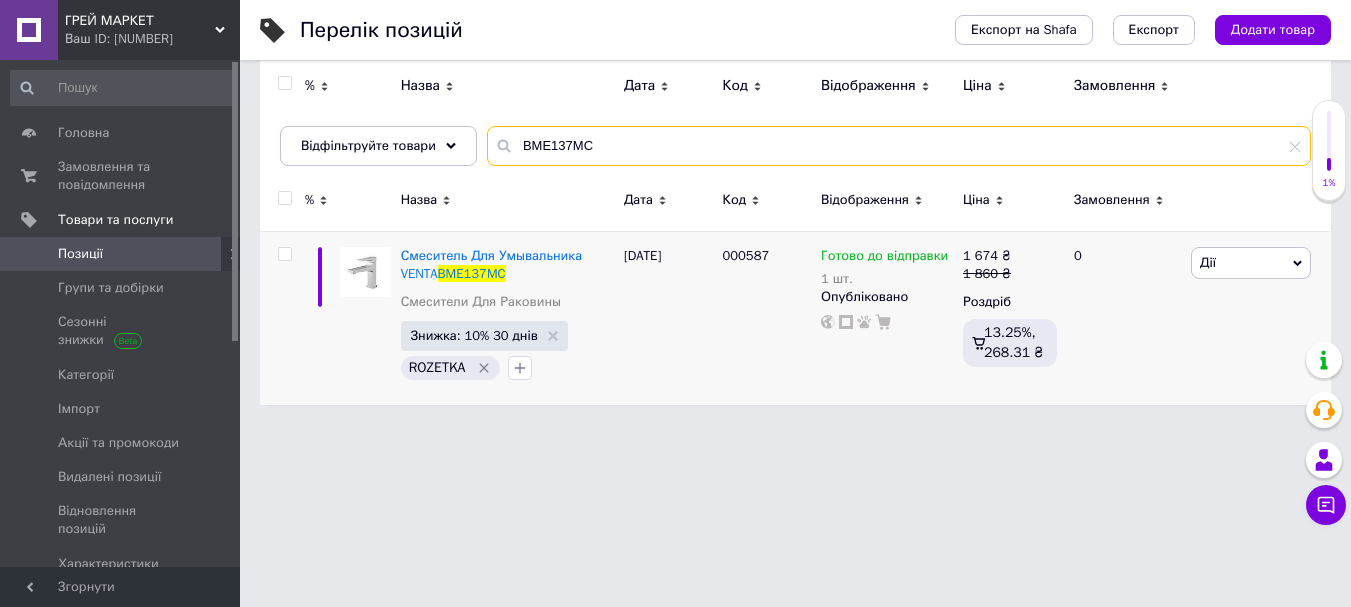 click on "BME137MC" at bounding box center [899, 146] 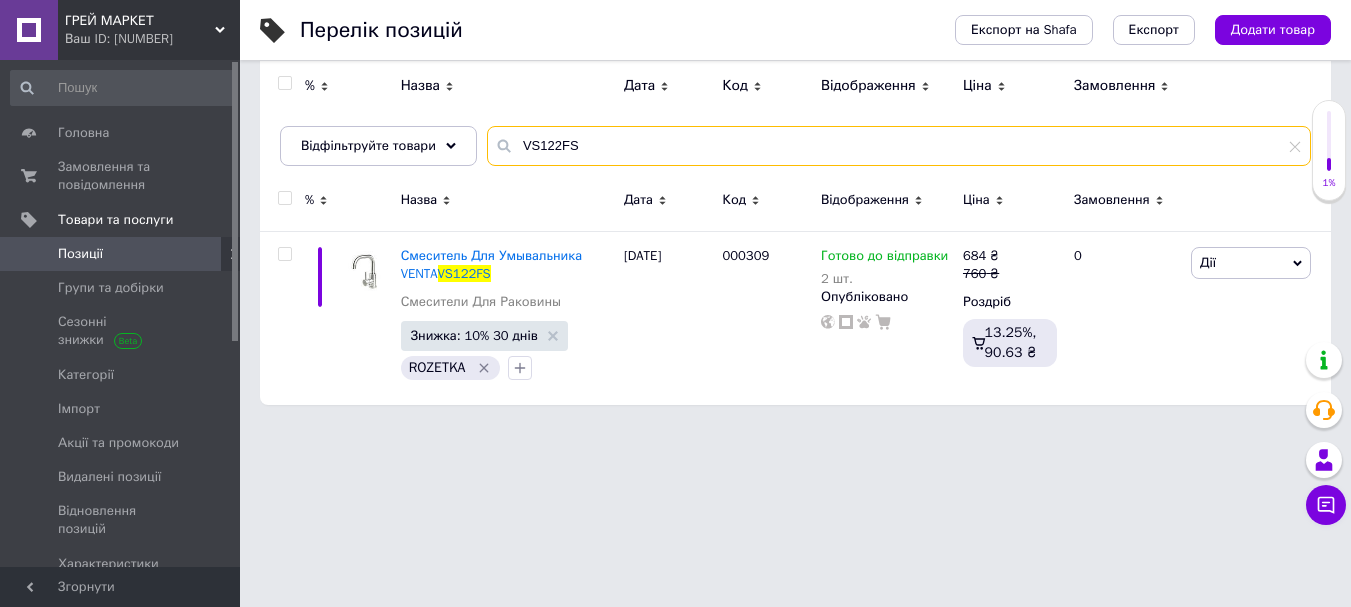type on "VS122FS" 